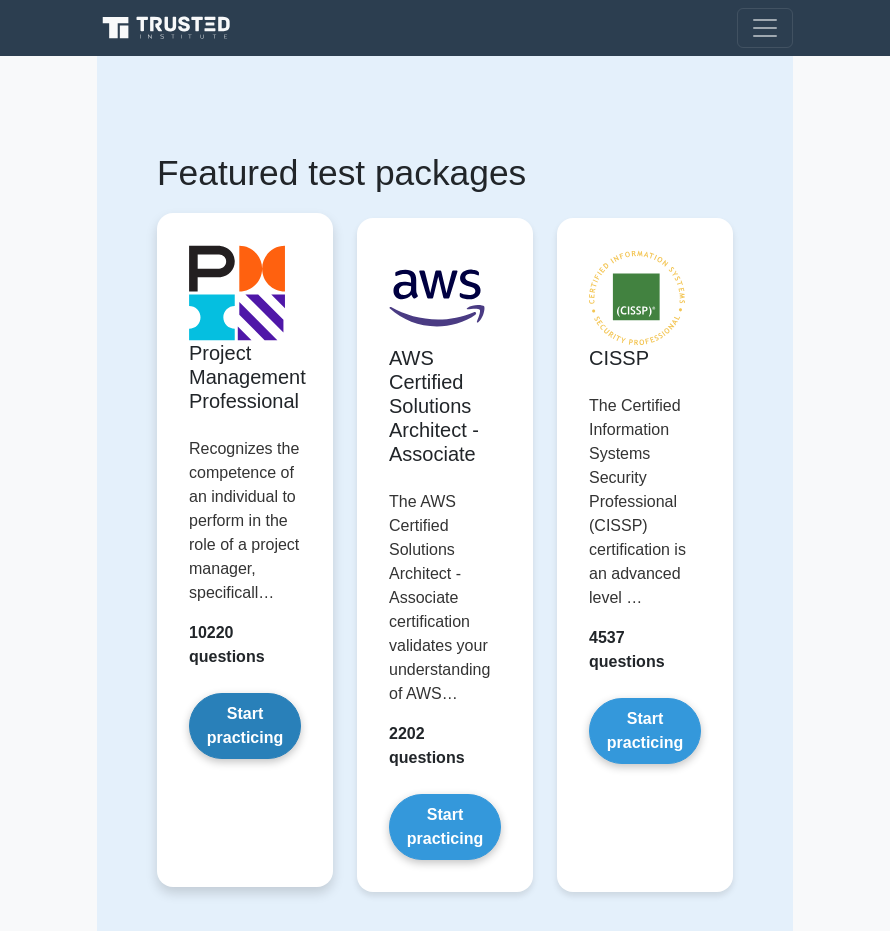 scroll, scrollTop: 0, scrollLeft: 0, axis: both 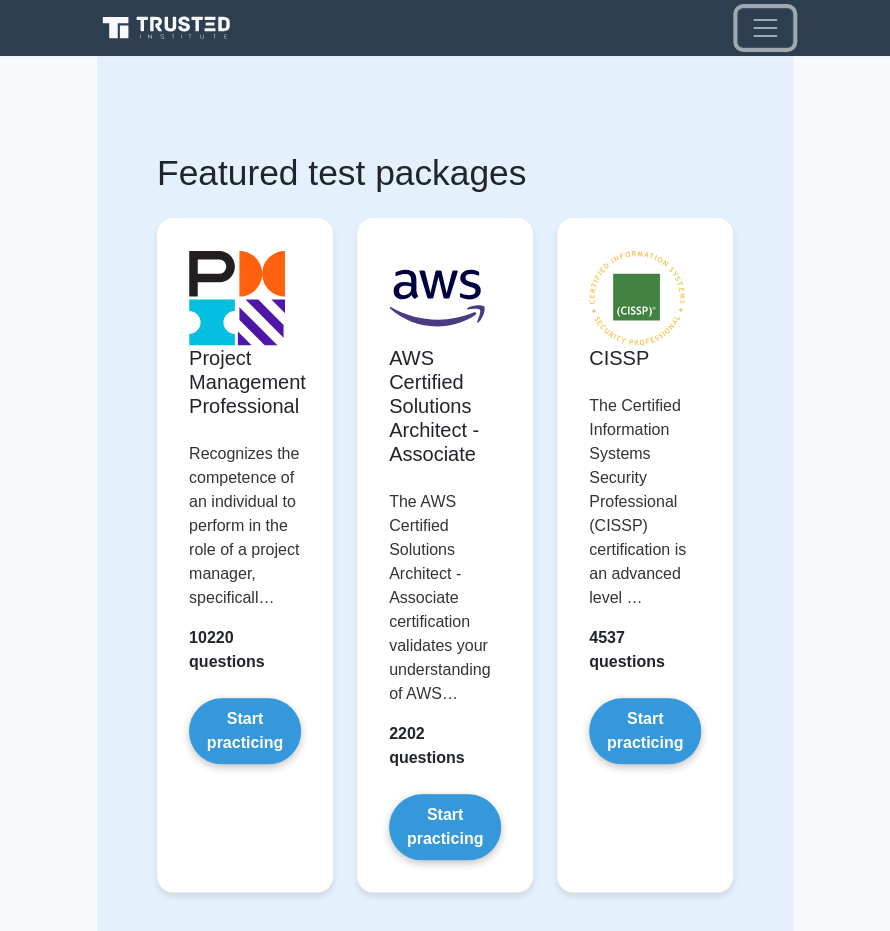 click at bounding box center [765, 28] 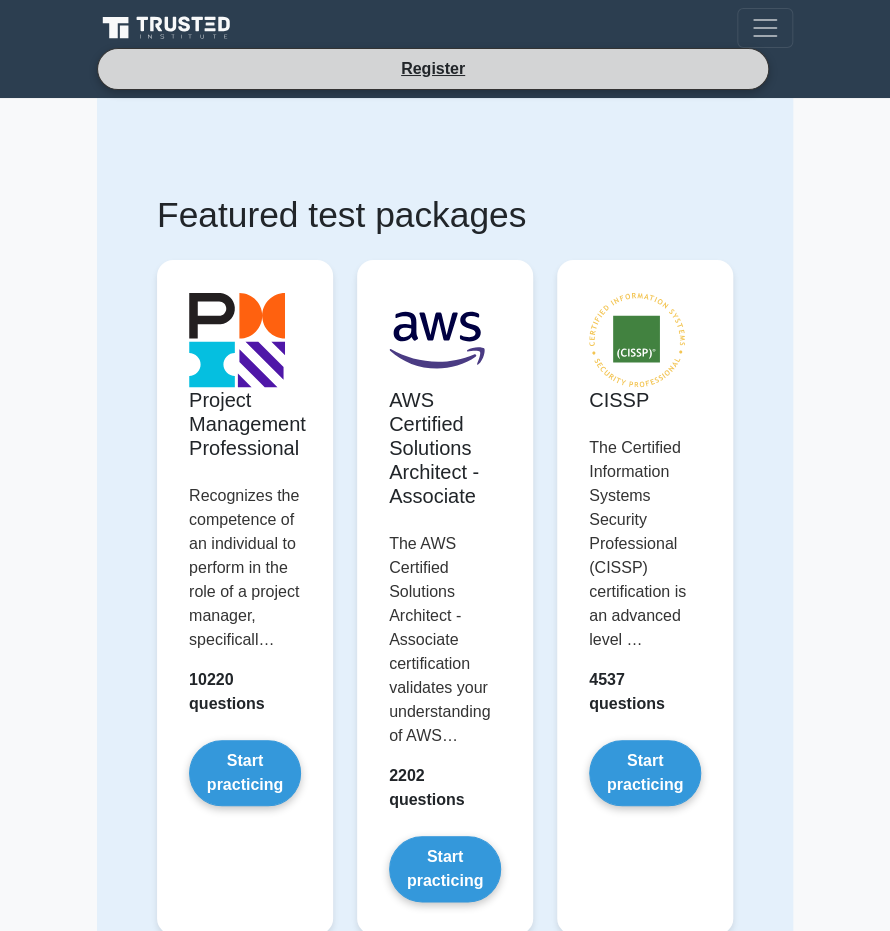 click on "Register" at bounding box center [433, 69] 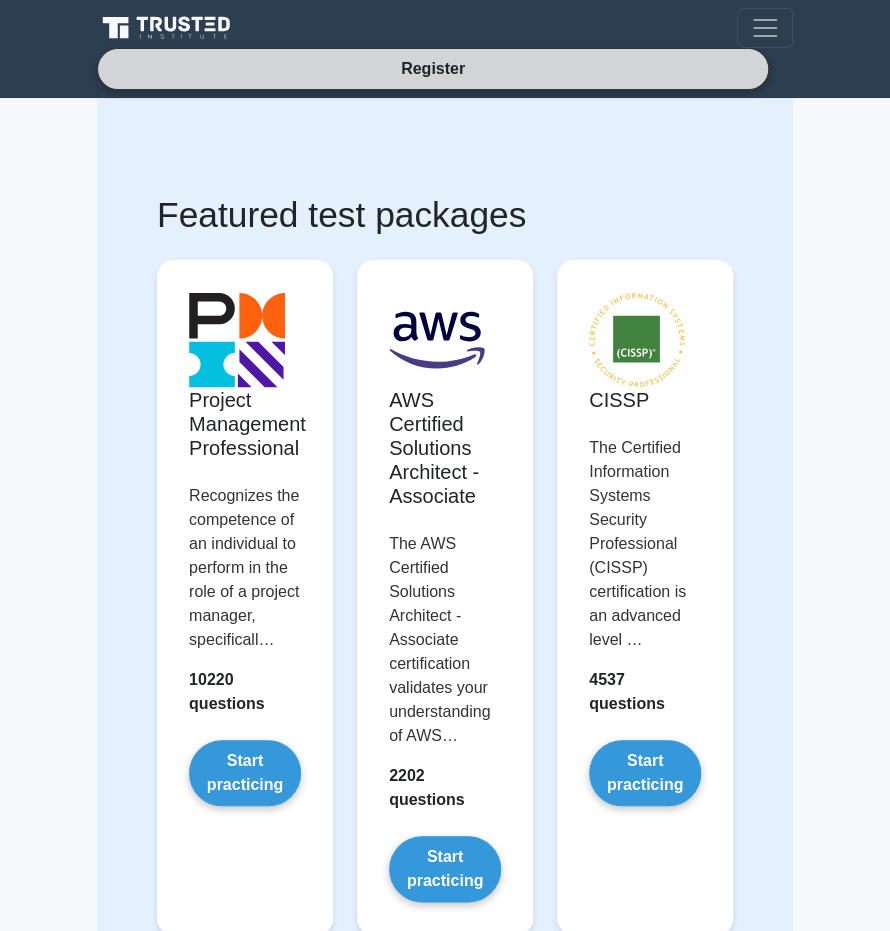 click on "Register" at bounding box center (433, 68) 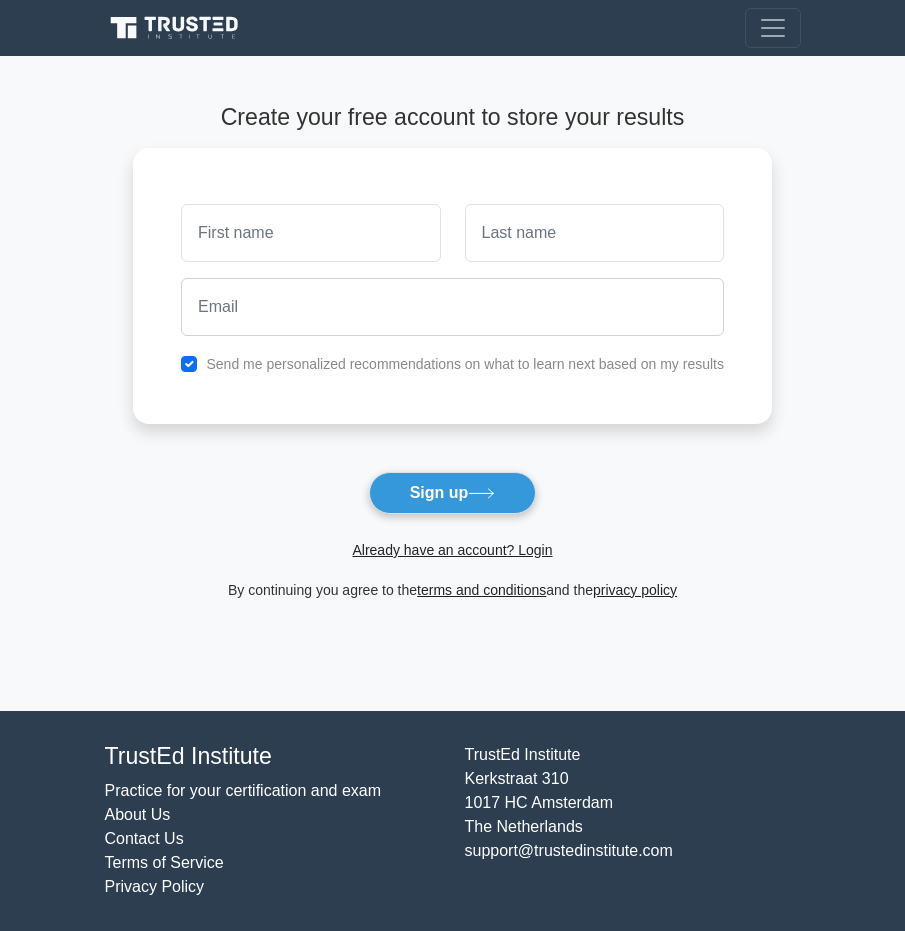 scroll, scrollTop: 0, scrollLeft: 0, axis: both 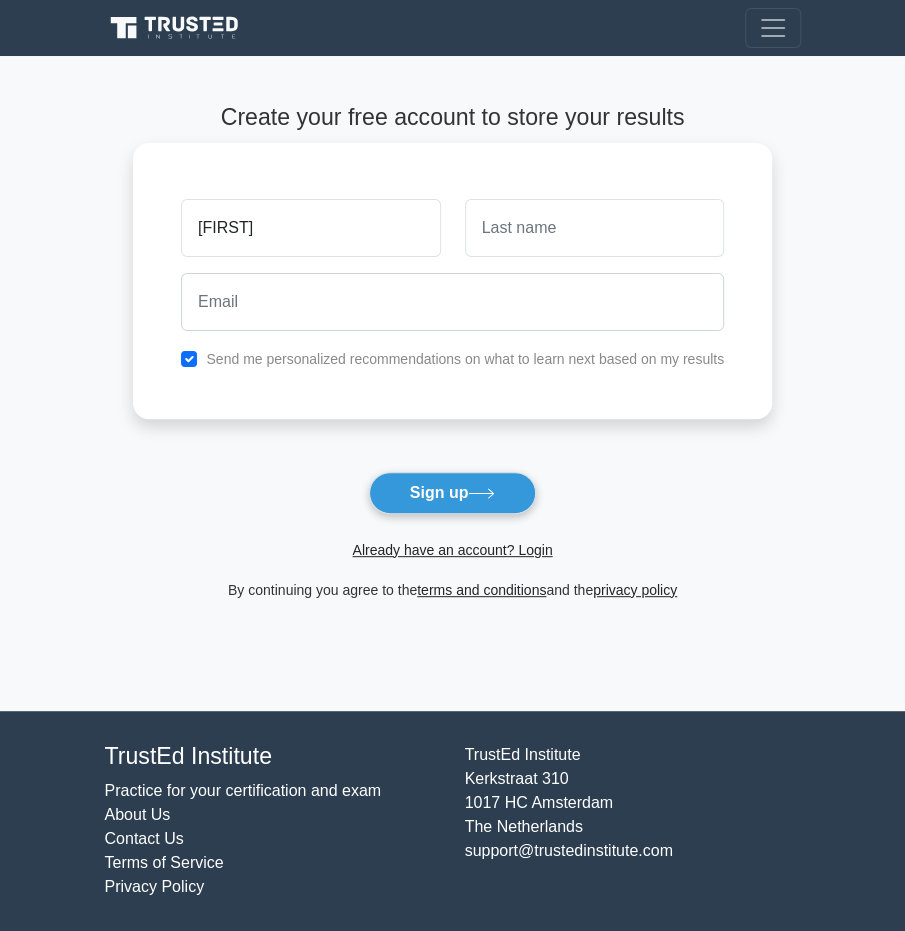 type on "[FIRST]" 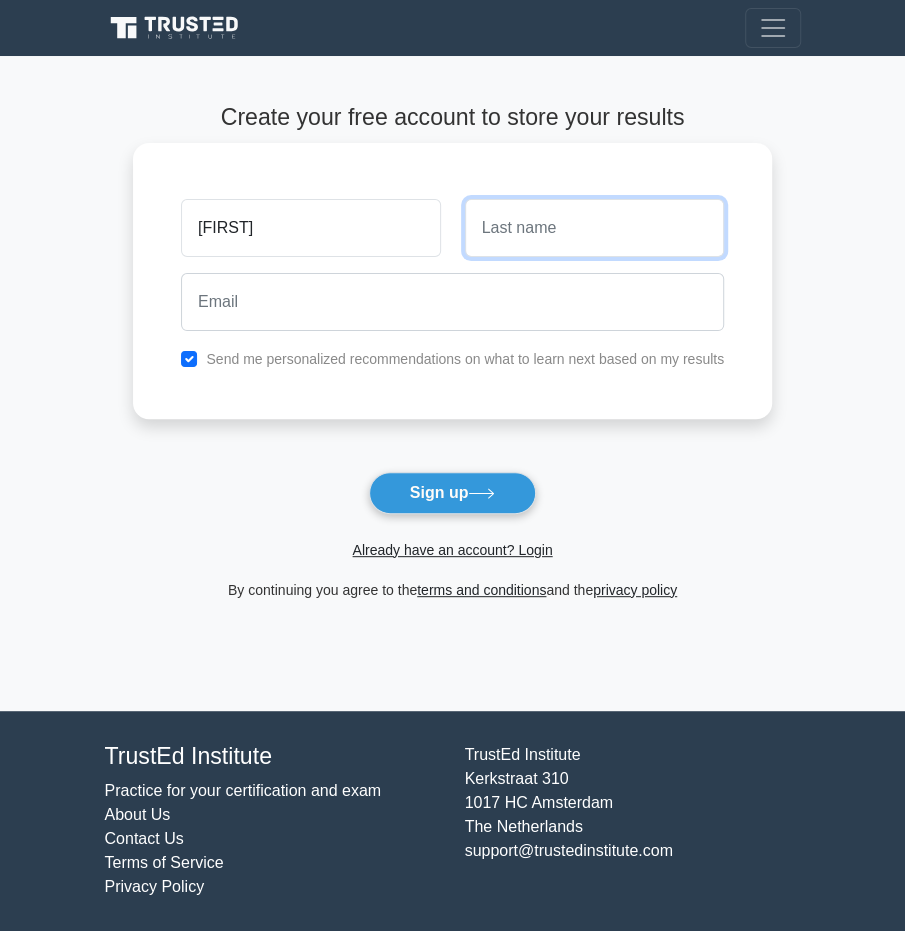 click at bounding box center [594, 228] 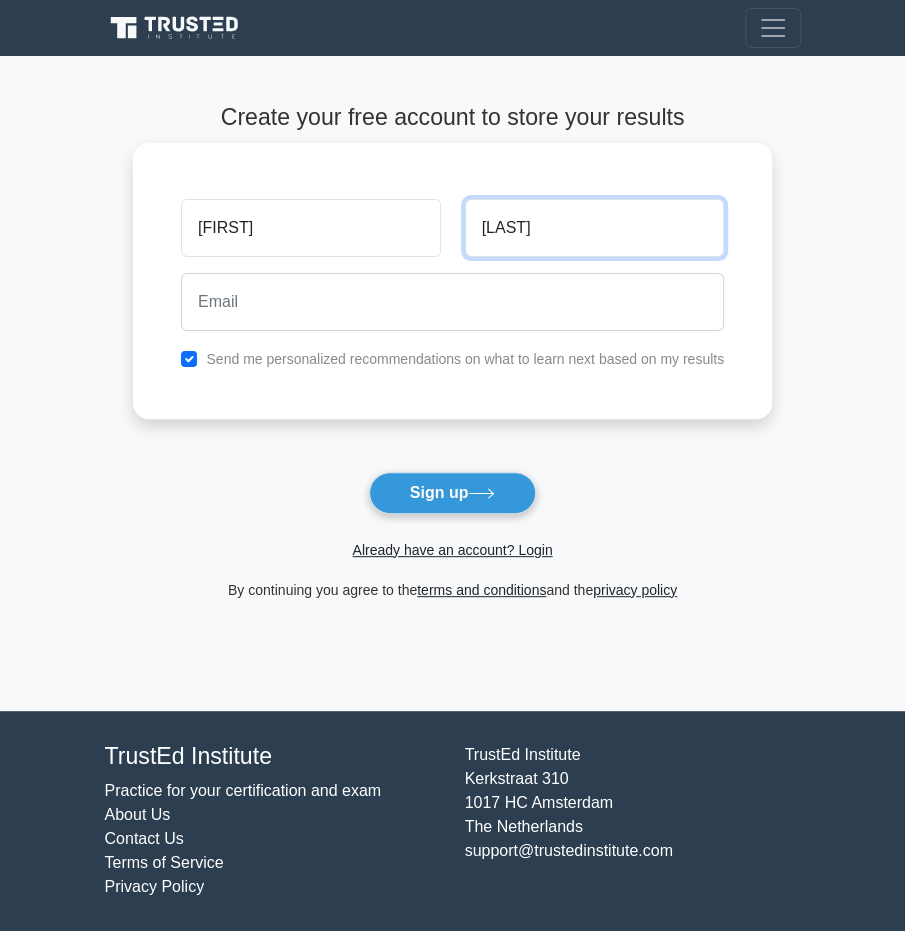 type on "[LAST]" 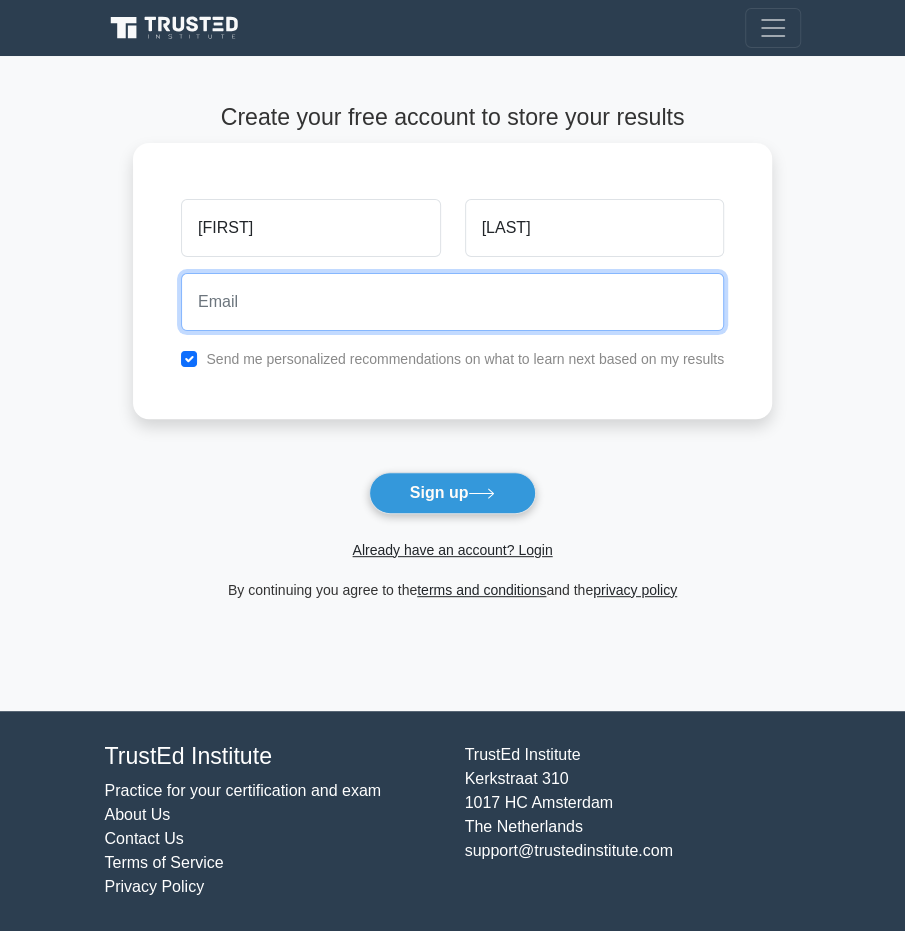 click at bounding box center (452, 302) 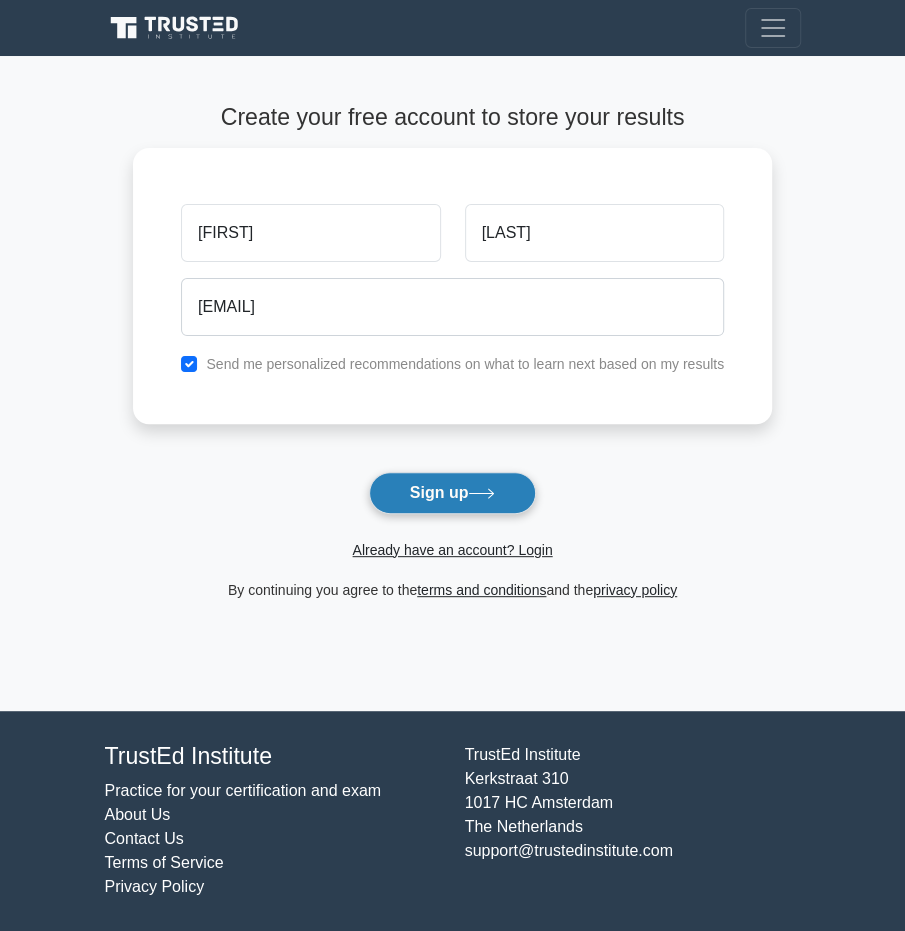 click on "Sign up" at bounding box center [453, 493] 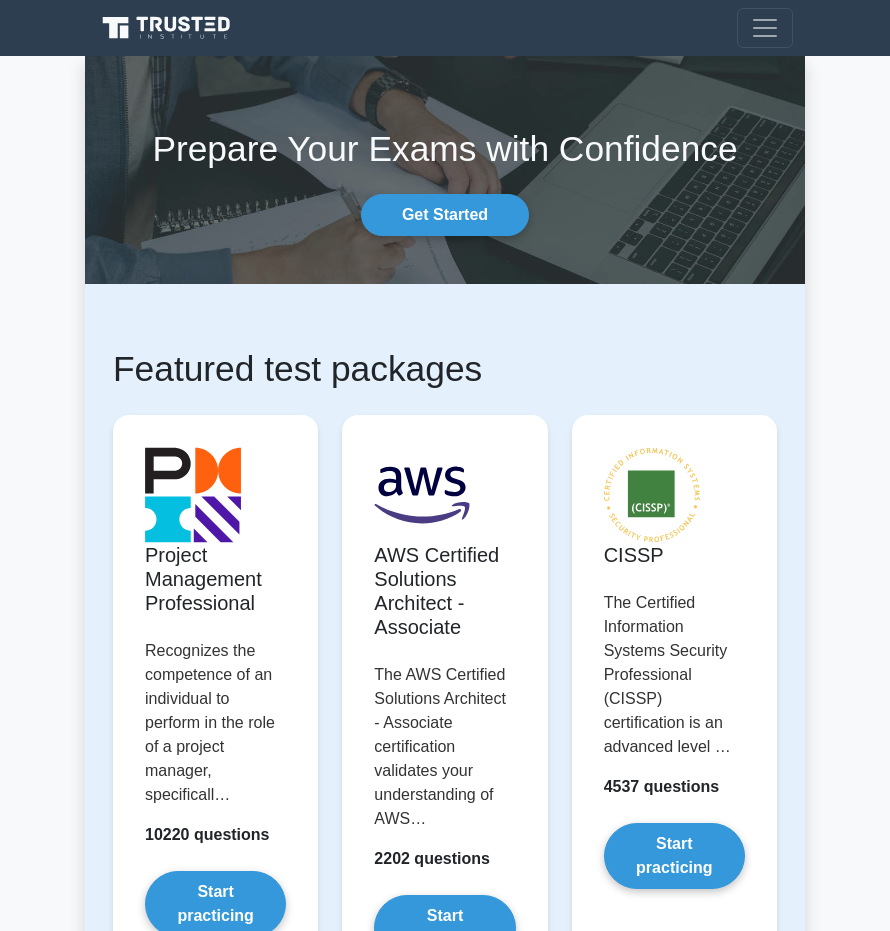 scroll, scrollTop: 0, scrollLeft: 0, axis: both 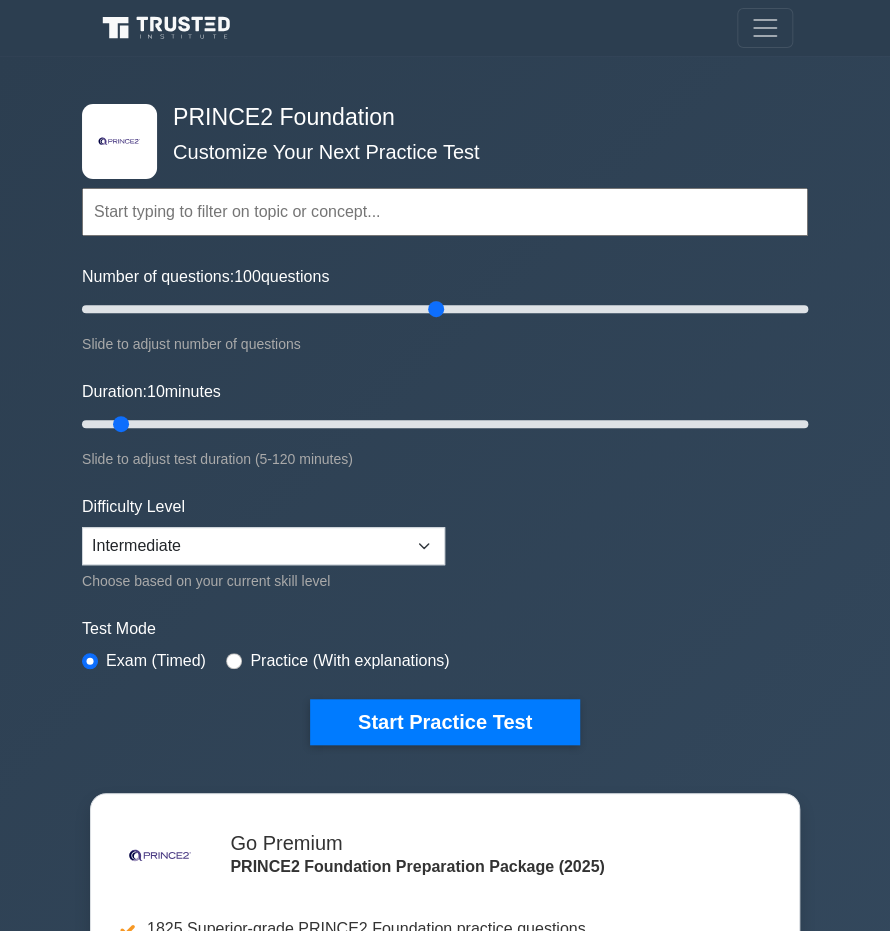 drag, startPoint x: 116, startPoint y: 301, endPoint x: 432, endPoint y: 334, distance: 317.7184 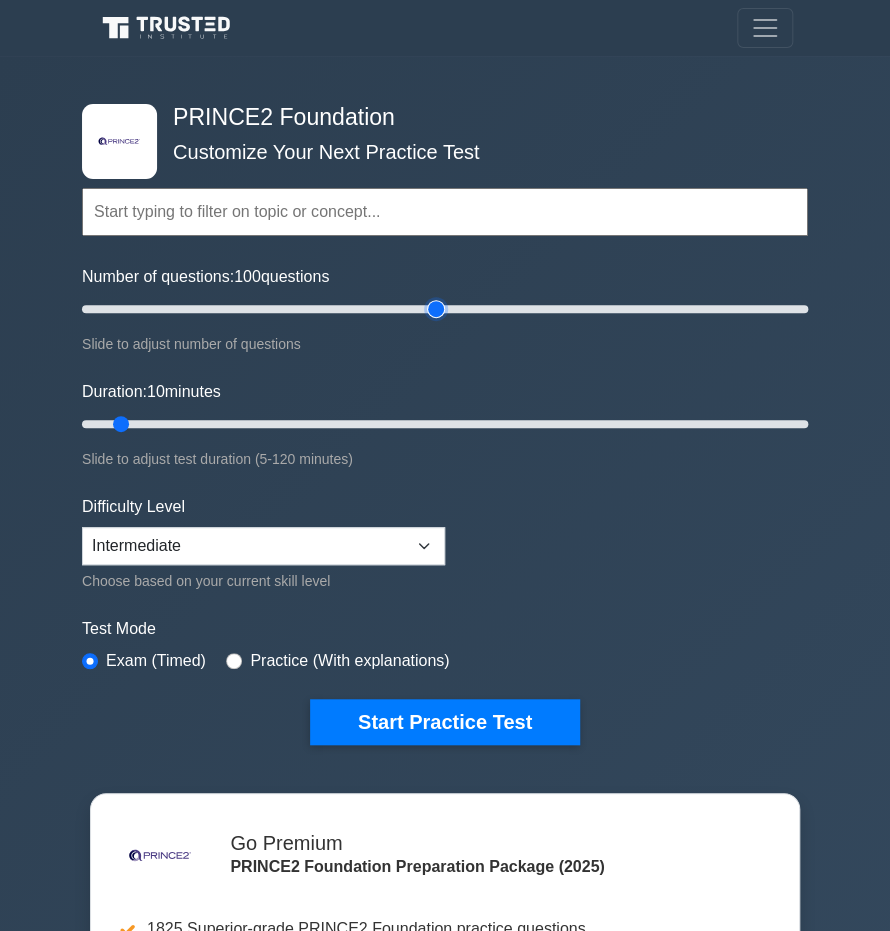 type on "100" 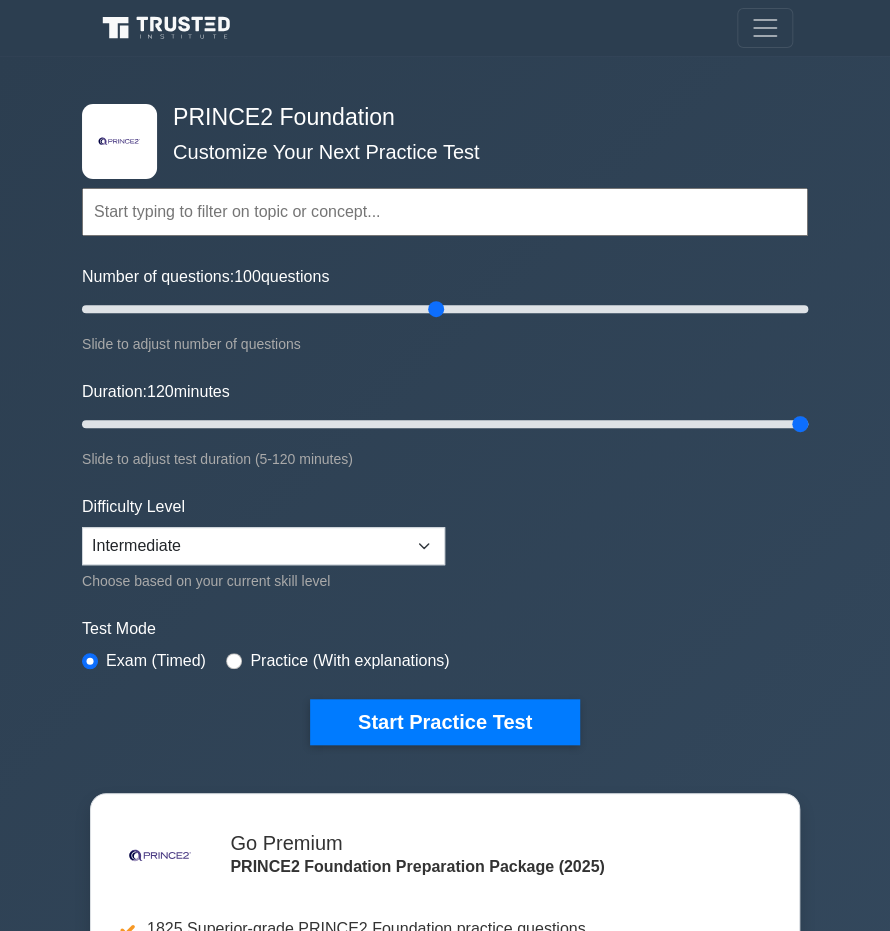 drag, startPoint x: 242, startPoint y: 419, endPoint x: 829, endPoint y: 449, distance: 587.7661 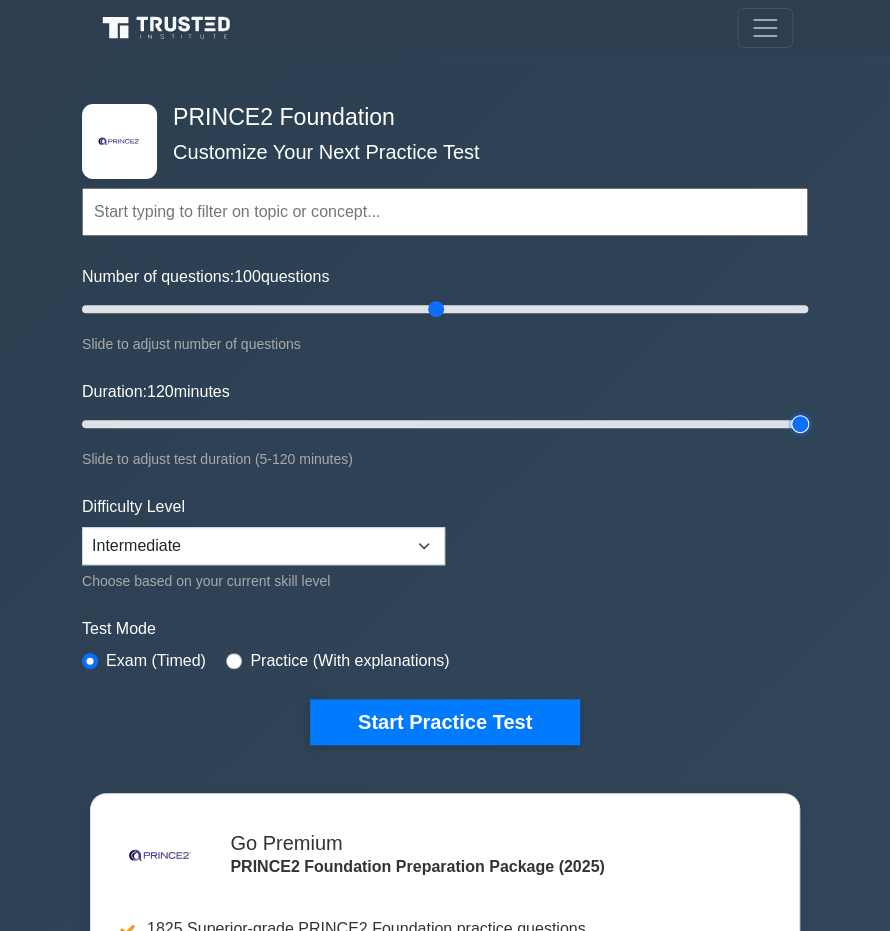 type on "120" 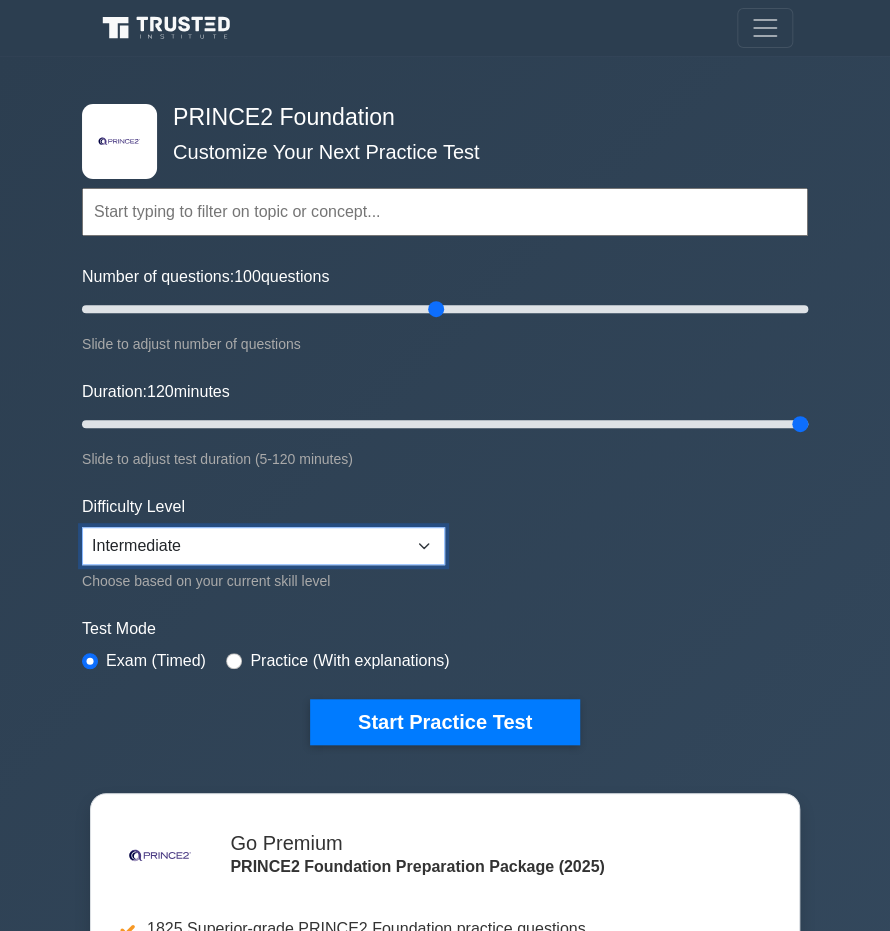 click on "Beginner
Intermediate
Expert" at bounding box center (263, 546) 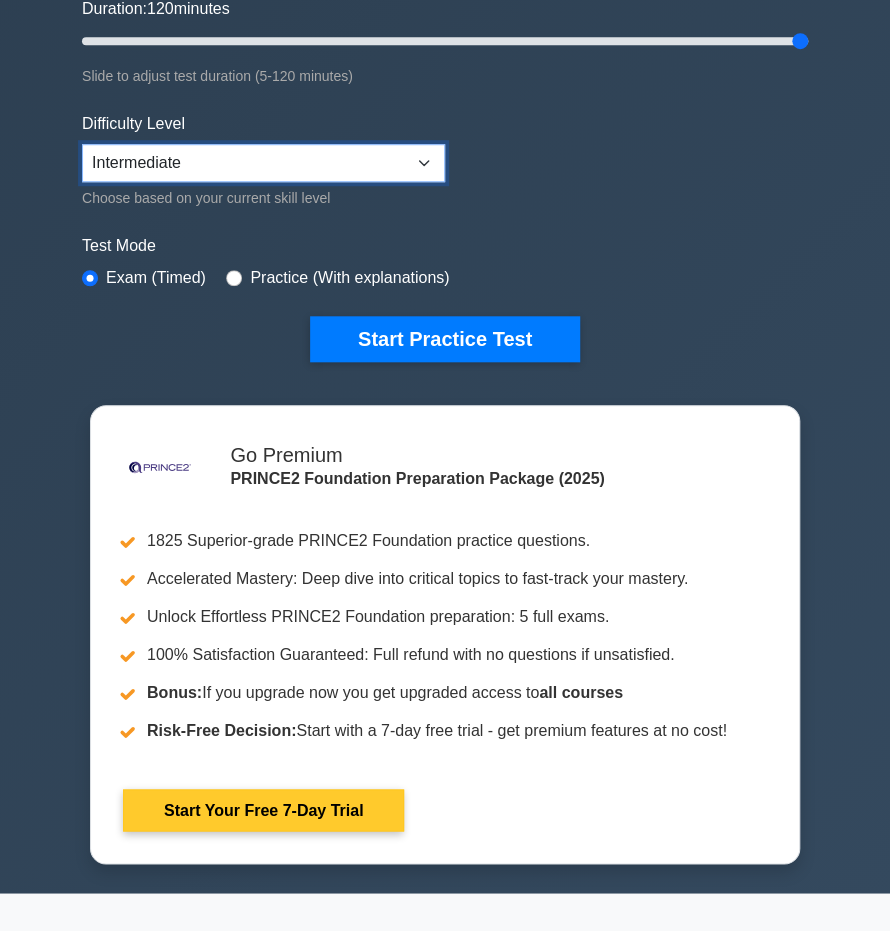 scroll, scrollTop: 400, scrollLeft: 0, axis: vertical 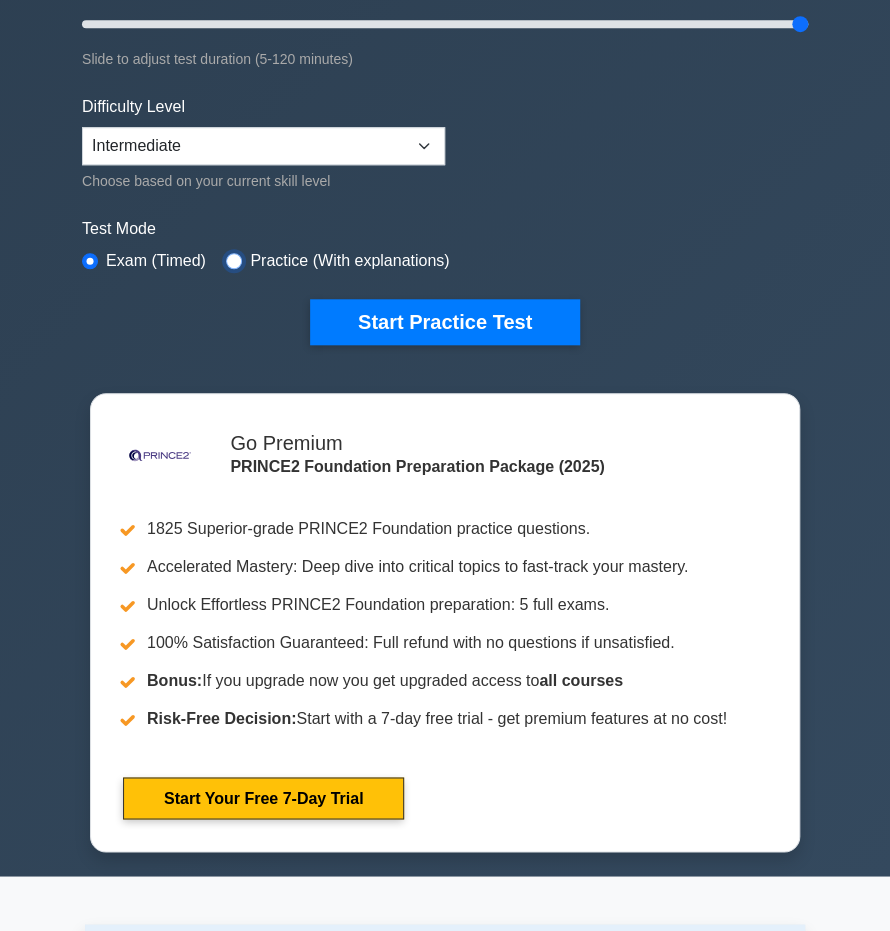 click at bounding box center (234, 261) 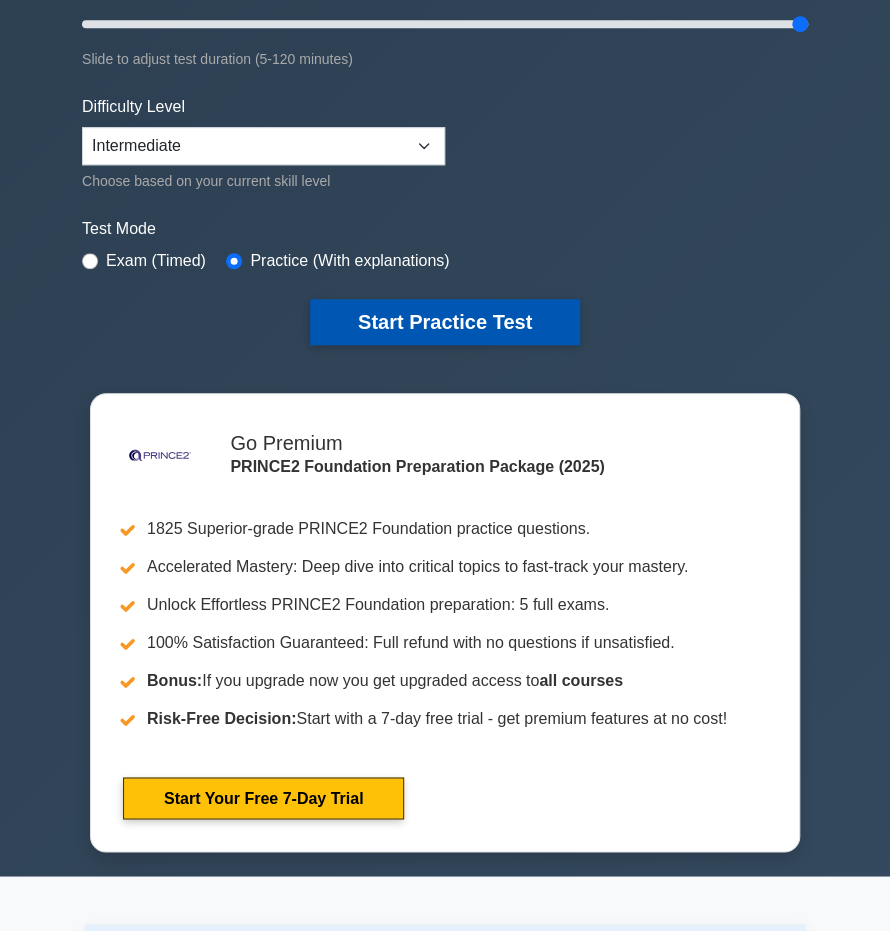 click on "Start Practice Test" at bounding box center (445, 322) 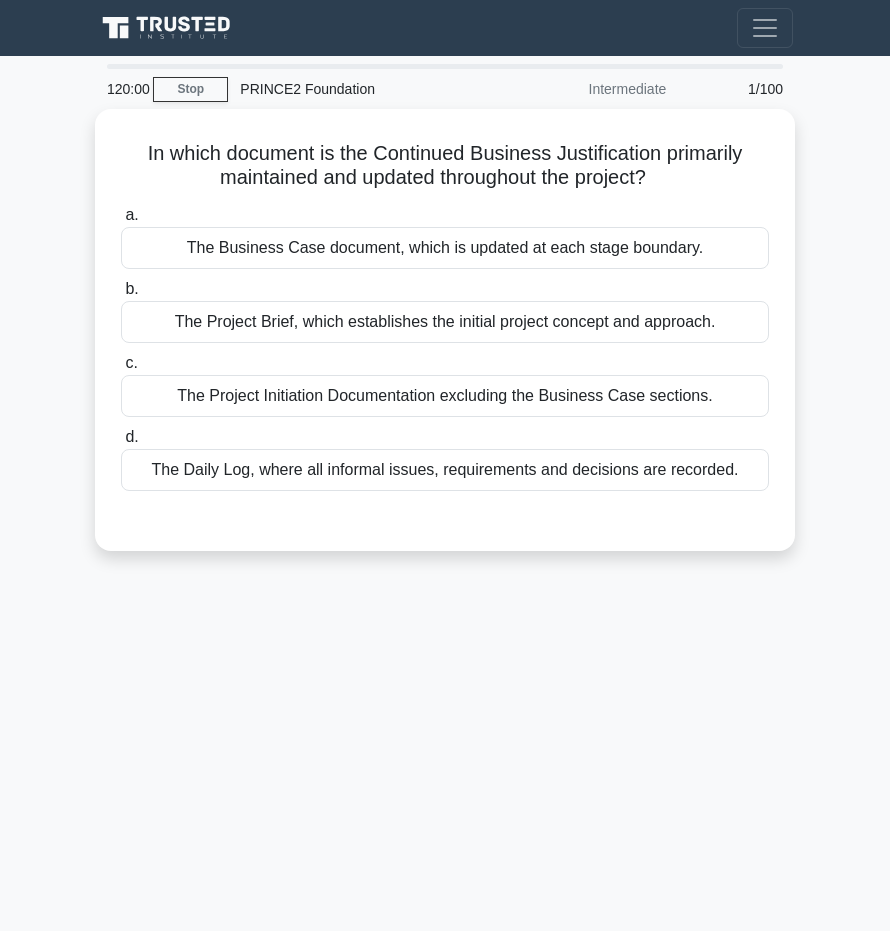 scroll, scrollTop: 0, scrollLeft: 0, axis: both 